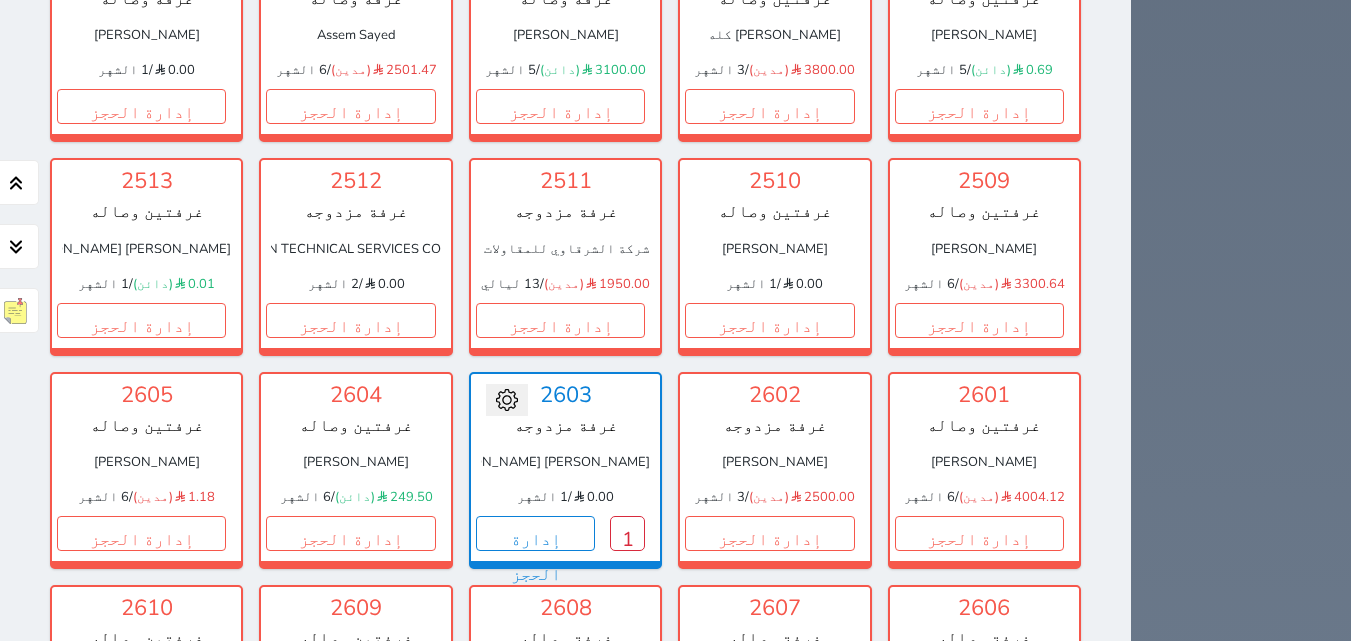 scroll, scrollTop: 4034, scrollLeft: 0, axis: vertical 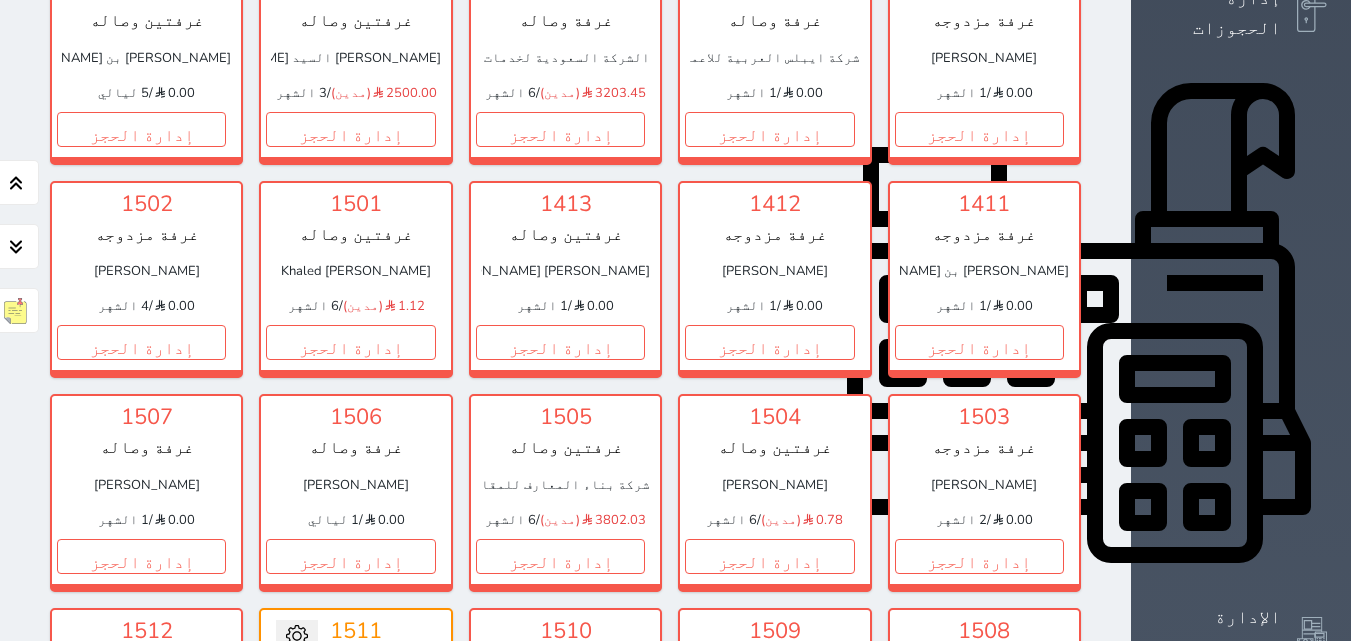 click on "التقارير" at bounding box center [1237, 806] 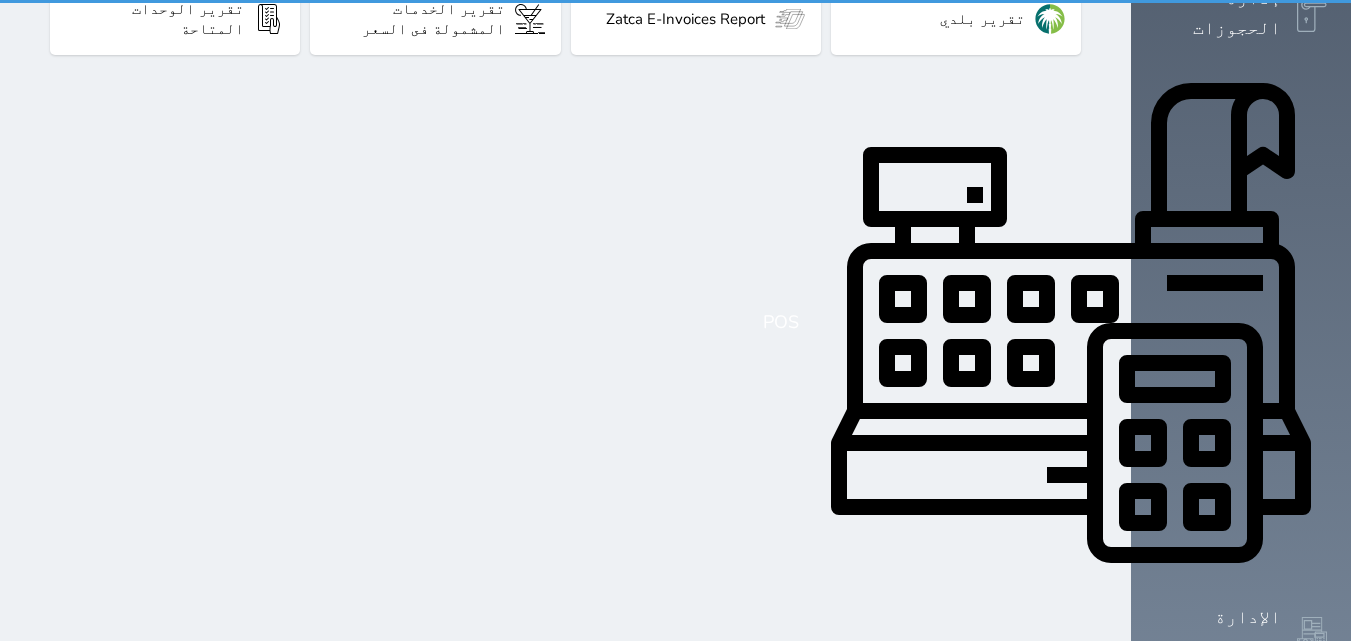 scroll, scrollTop: 0, scrollLeft: 0, axis: both 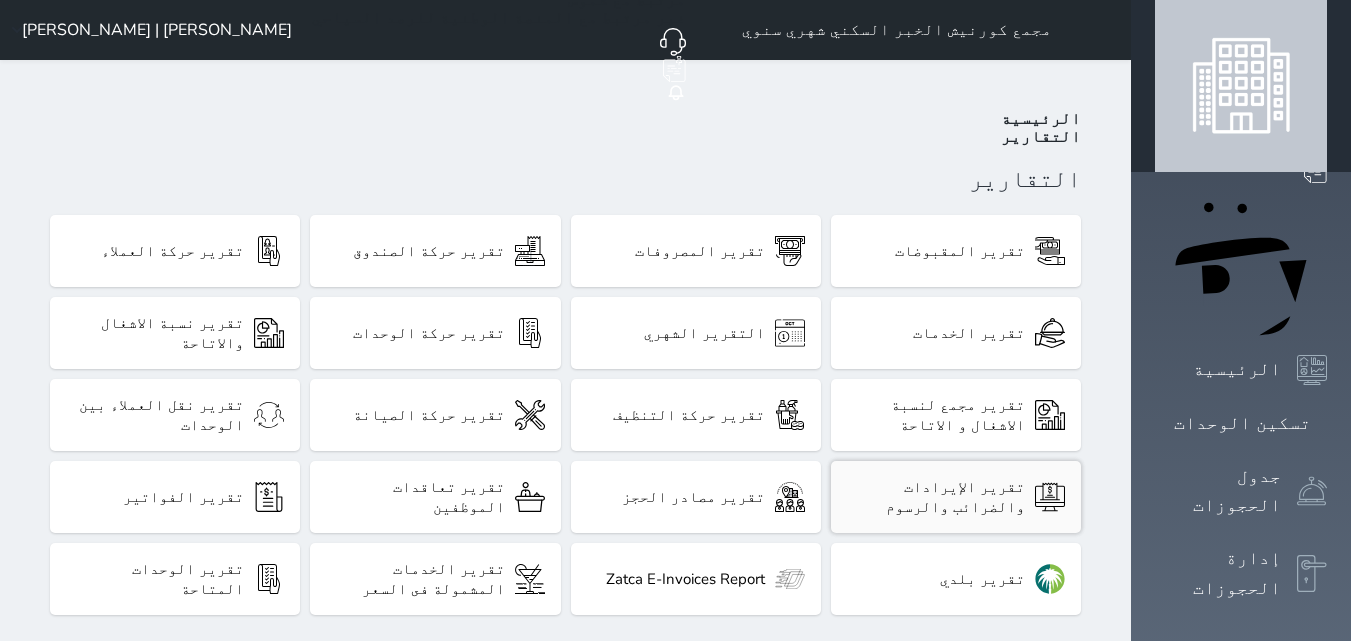 click on "تقرير الإيرادات والضرائب والرسوم" at bounding box center (936, 497) 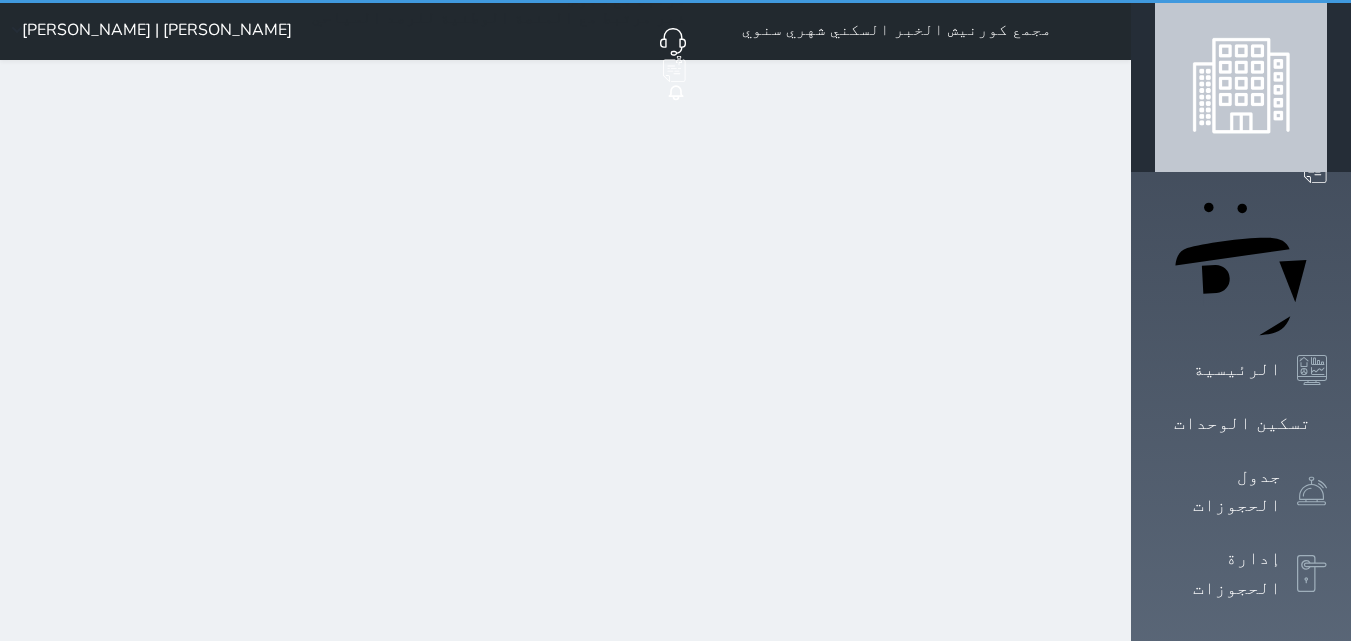 select on "full" 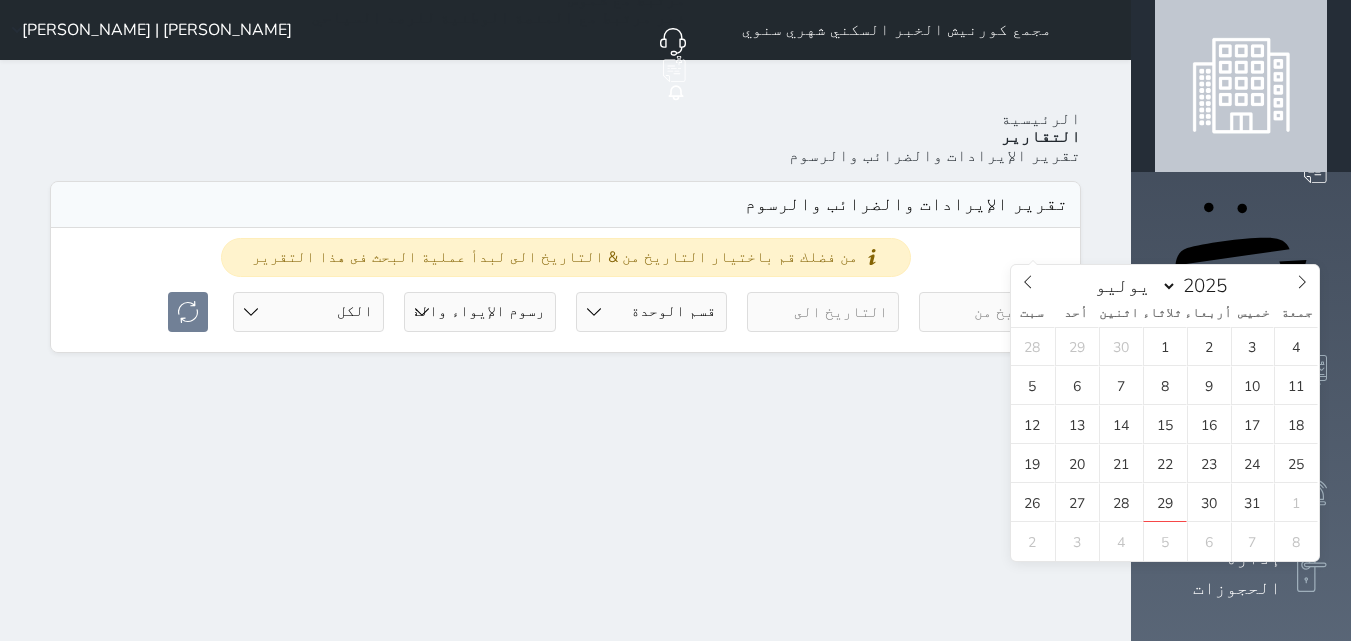 click at bounding box center (994, 312) 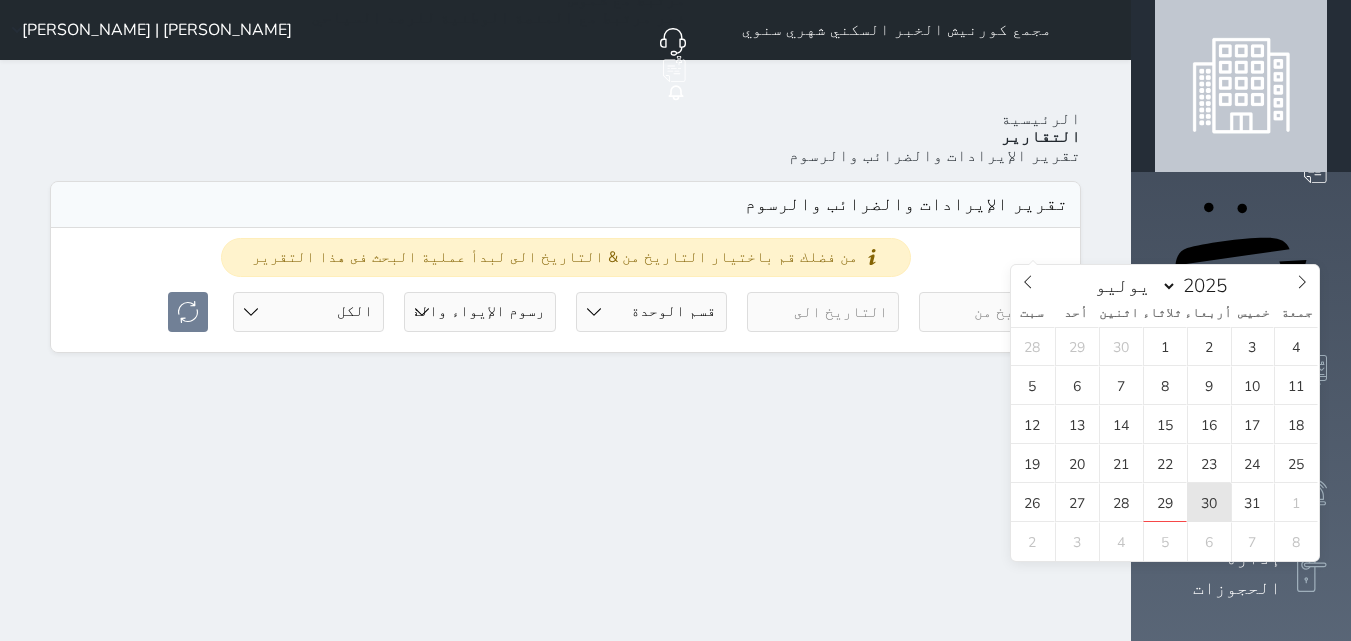 click on "30" at bounding box center [1209, 502] 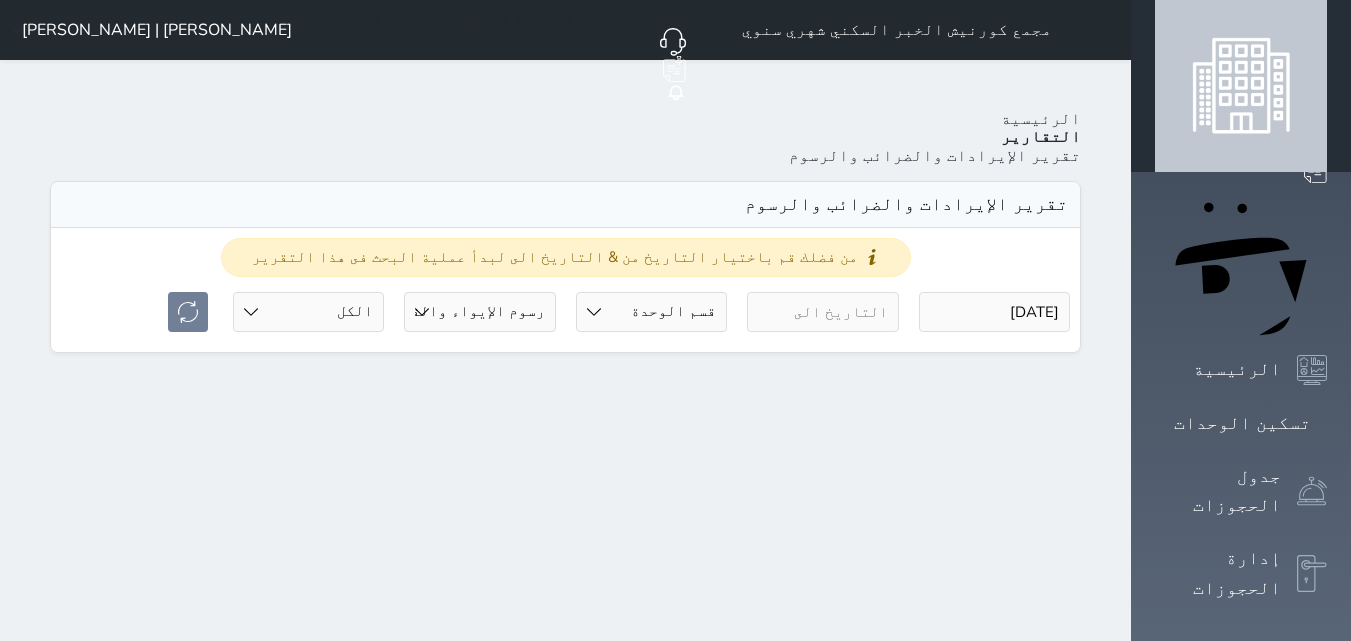 click at bounding box center [822, 312] 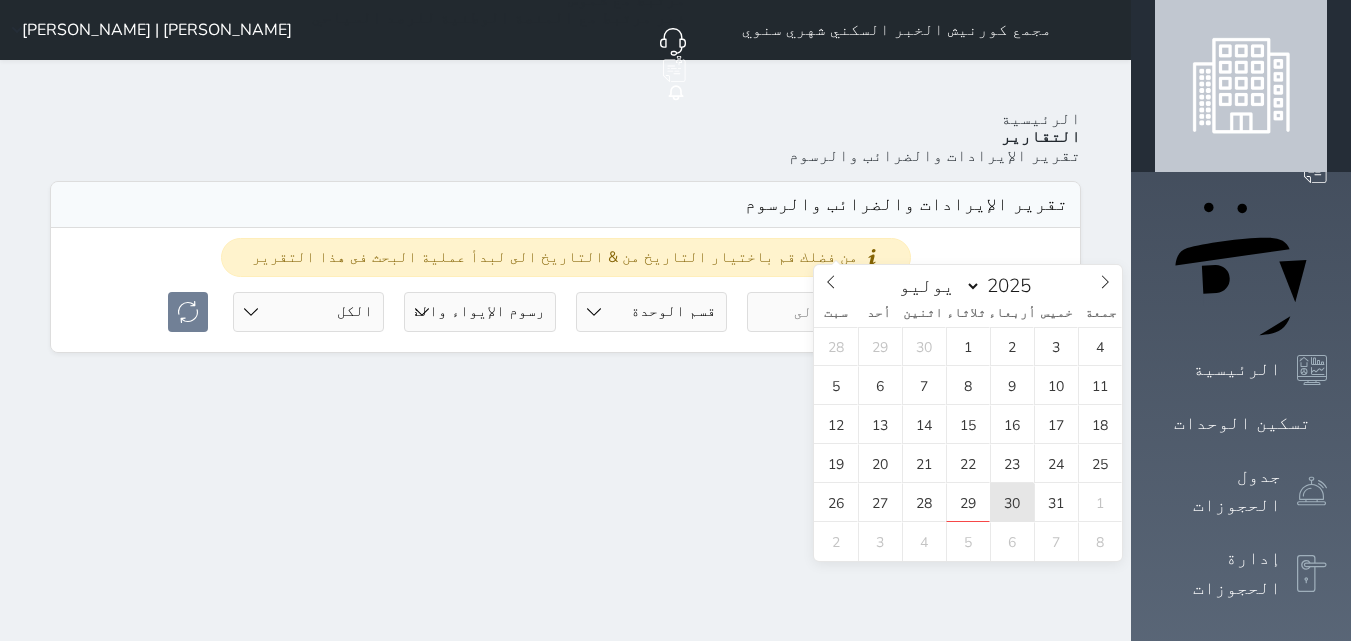 click on "30" at bounding box center [1012, 502] 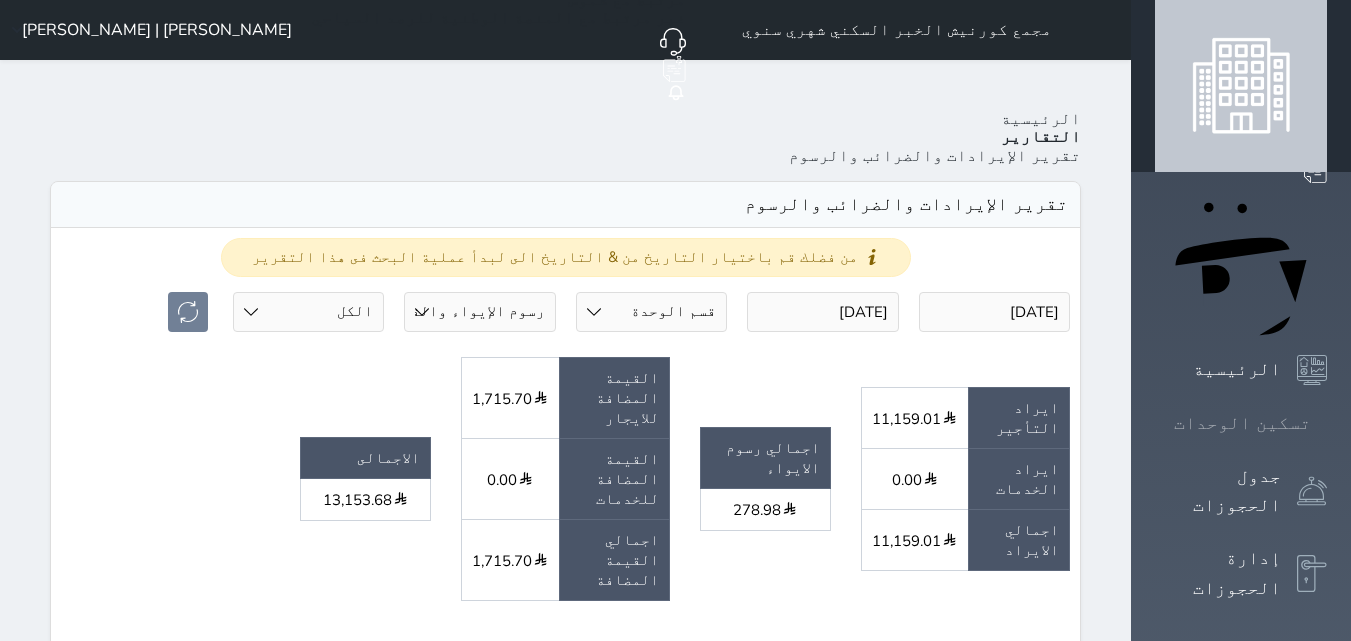 click 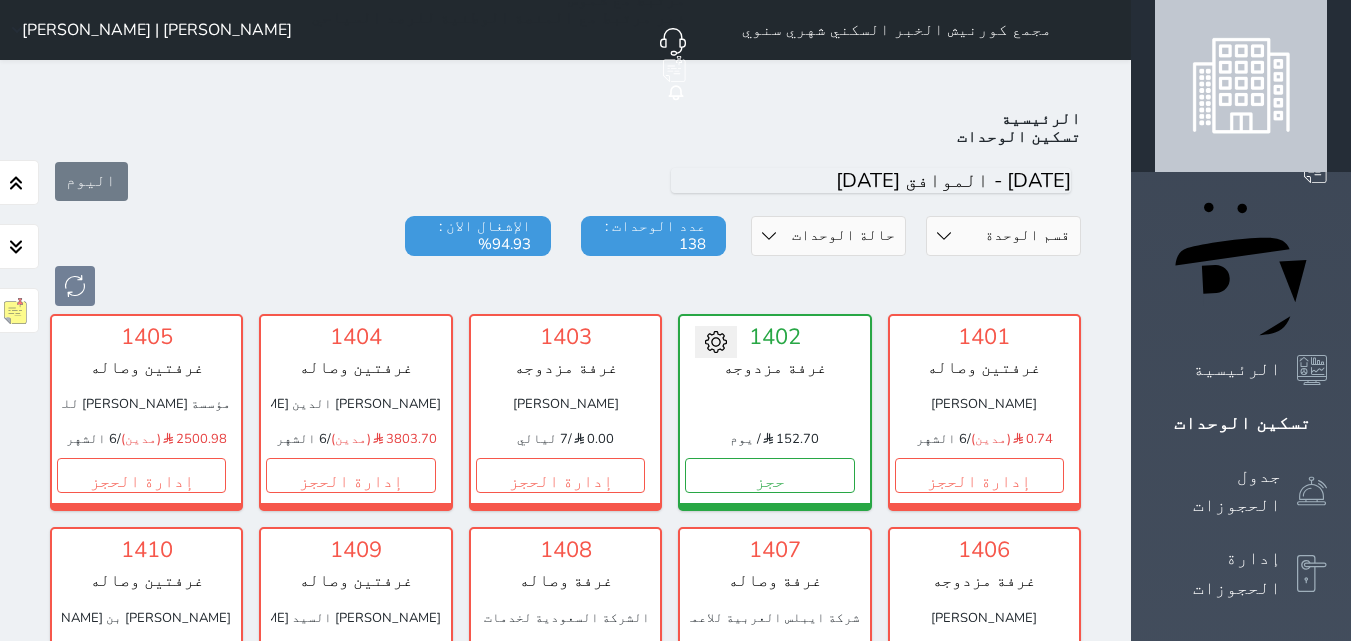 scroll, scrollTop: 78, scrollLeft: 0, axis: vertical 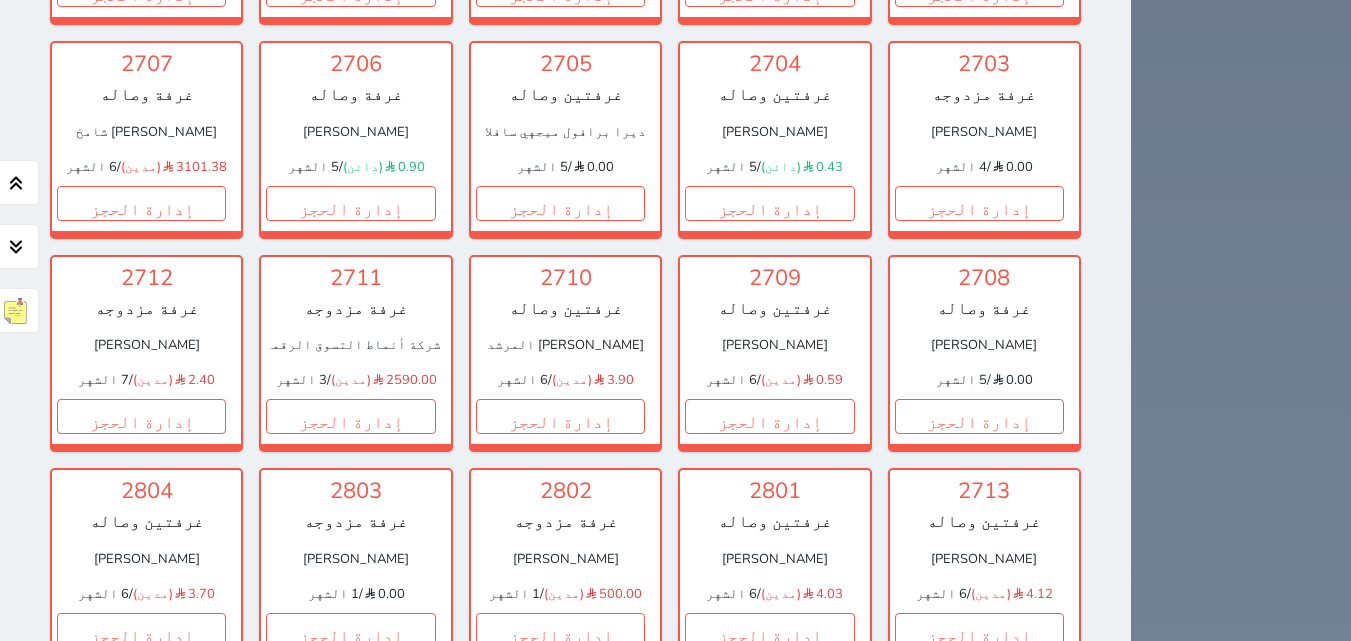 click on "عرض المغادرين" at bounding box center (303, 1652) 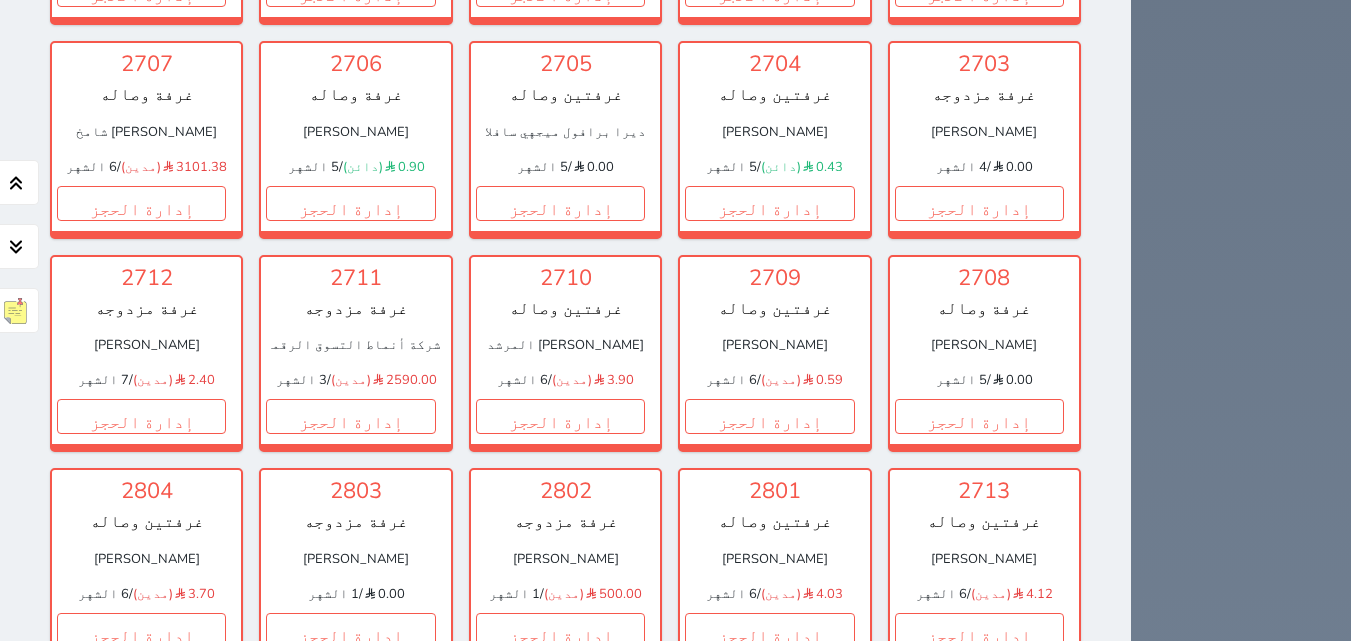scroll, scrollTop: 5477, scrollLeft: 0, axis: vertical 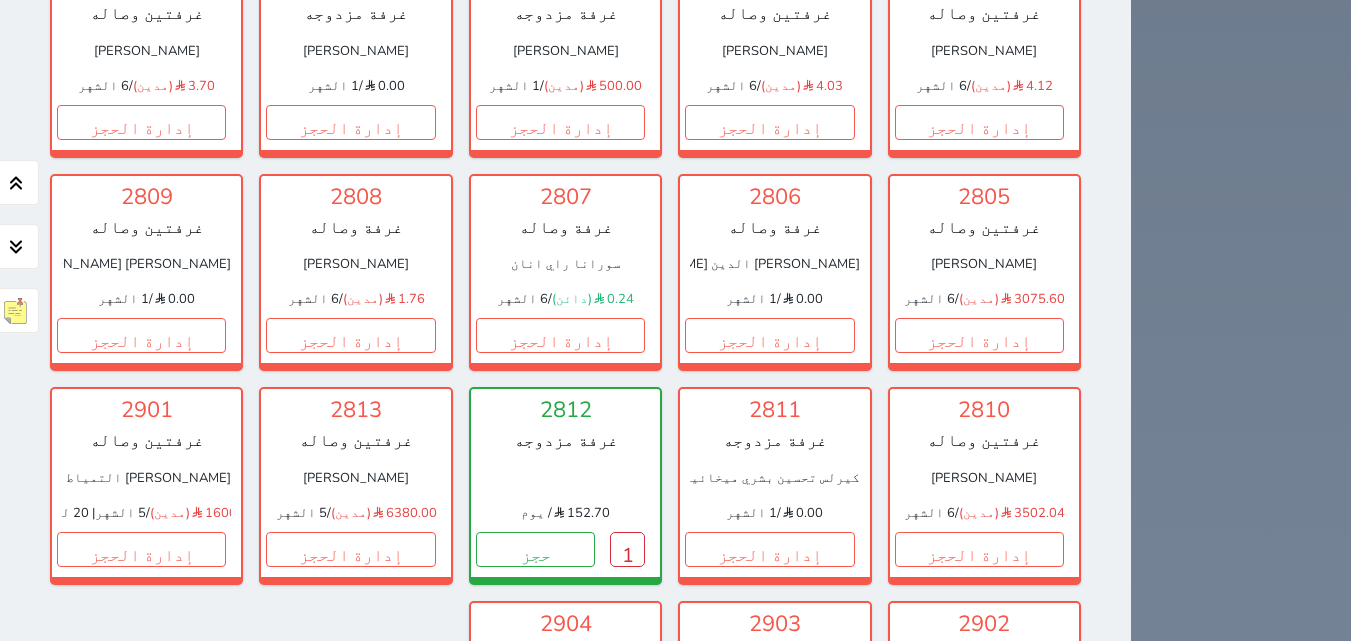 click on "2" at bounding box center [302, 1699] 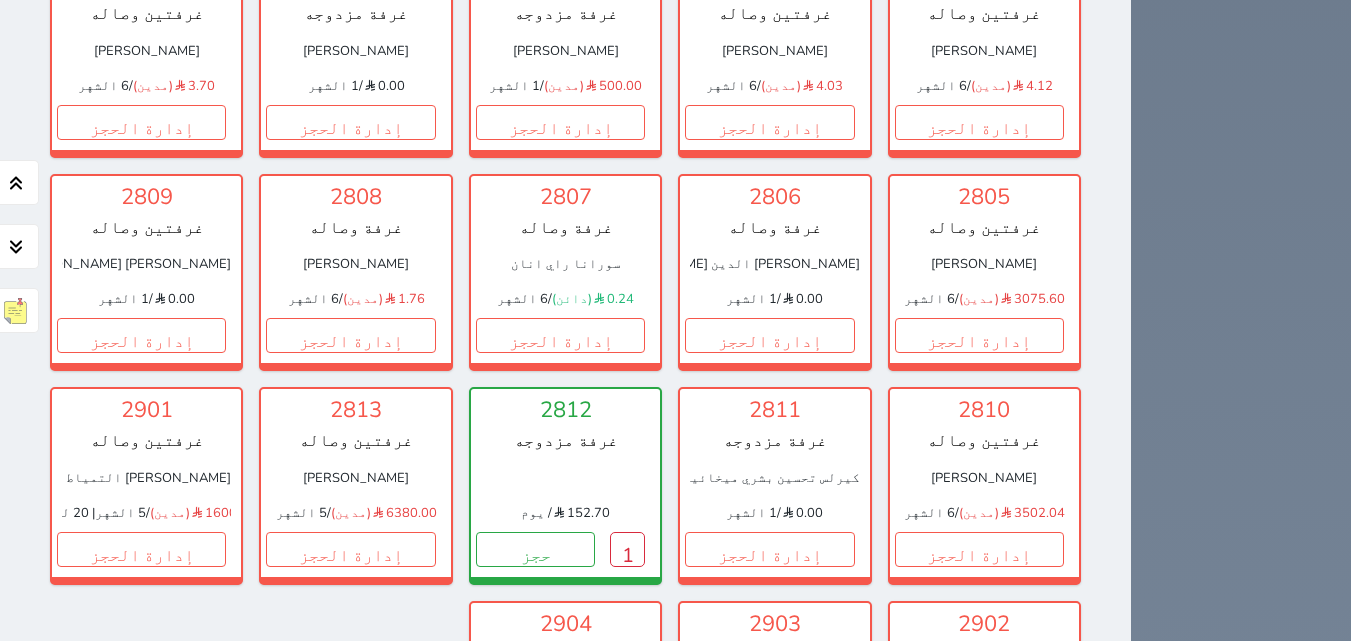 click on "3" at bounding box center [268, 1718] 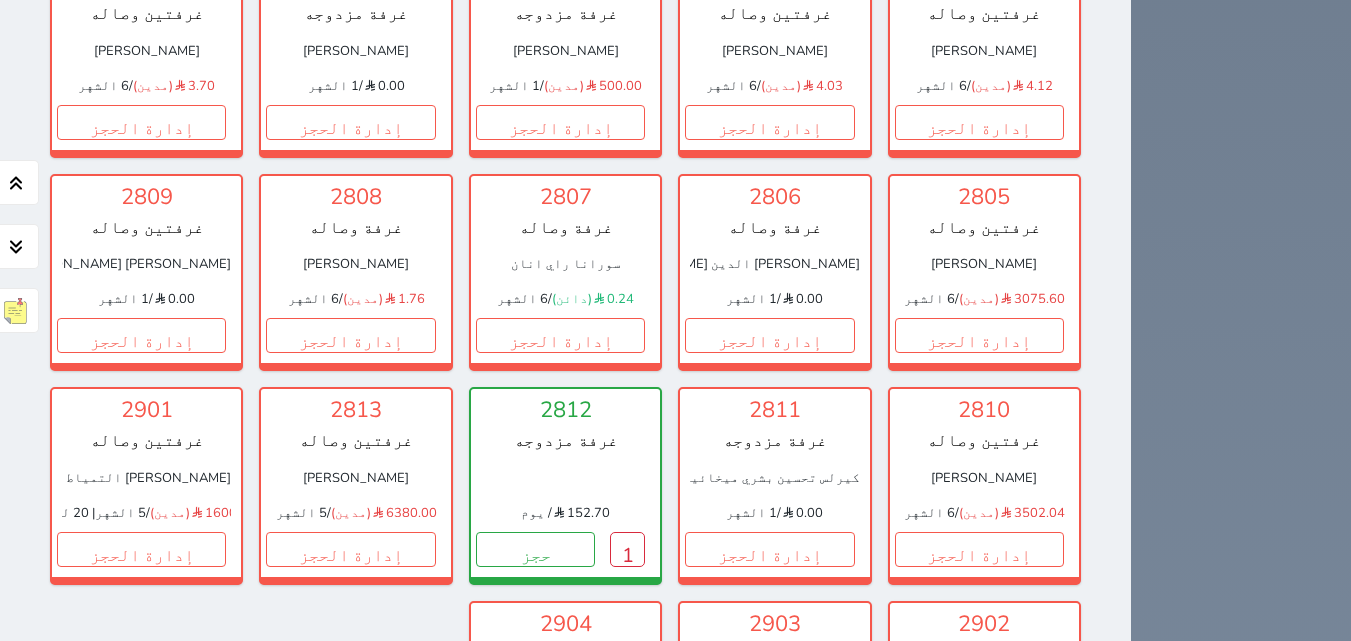 scroll, scrollTop: 5171, scrollLeft: 0, axis: vertical 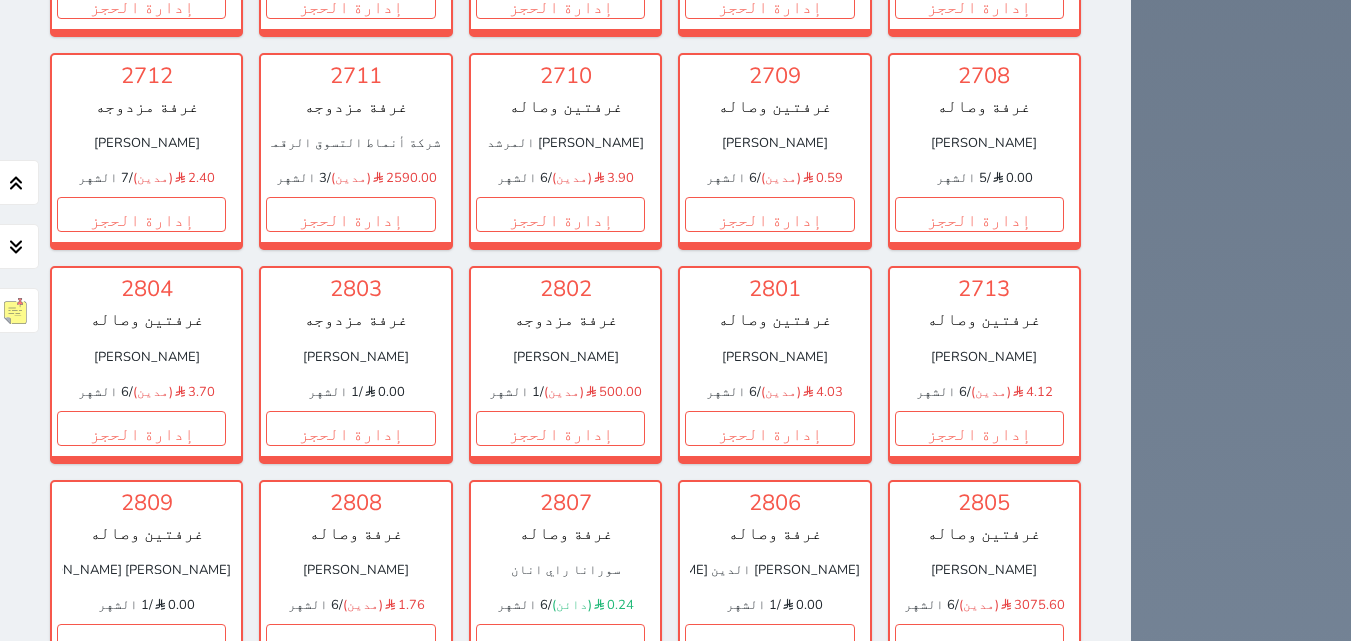 click on "2" at bounding box center [302, 1684] 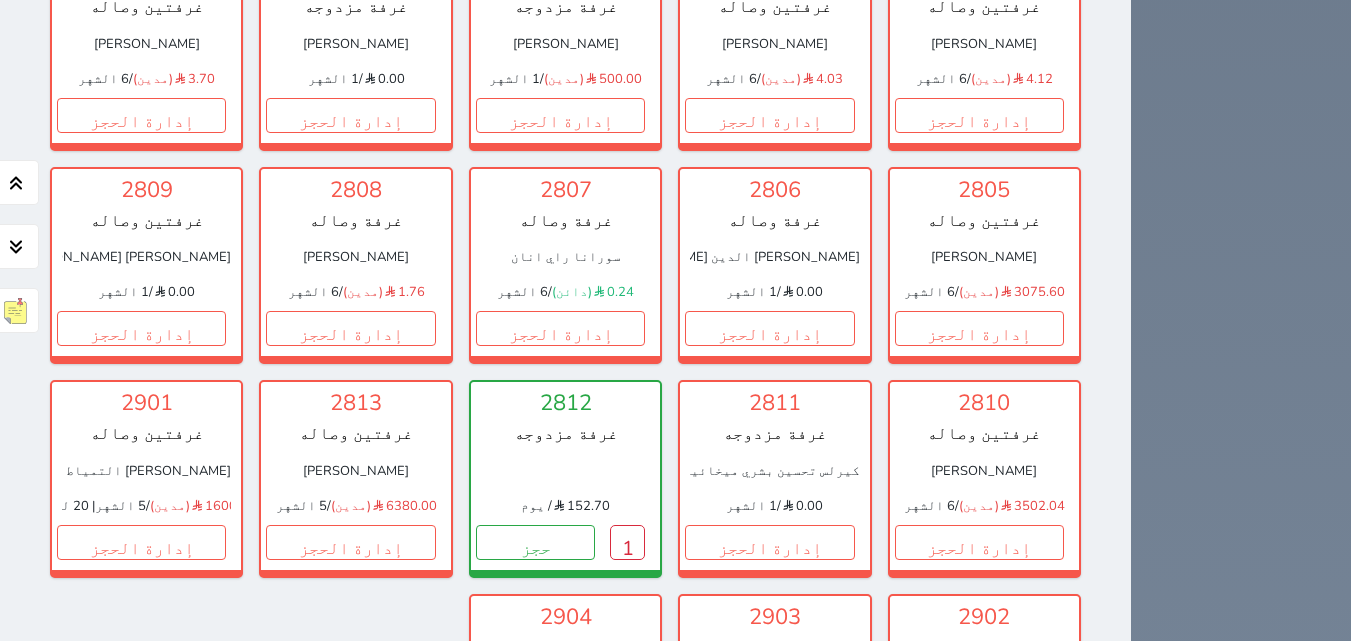 scroll, scrollTop: 5487, scrollLeft: 0, axis: vertical 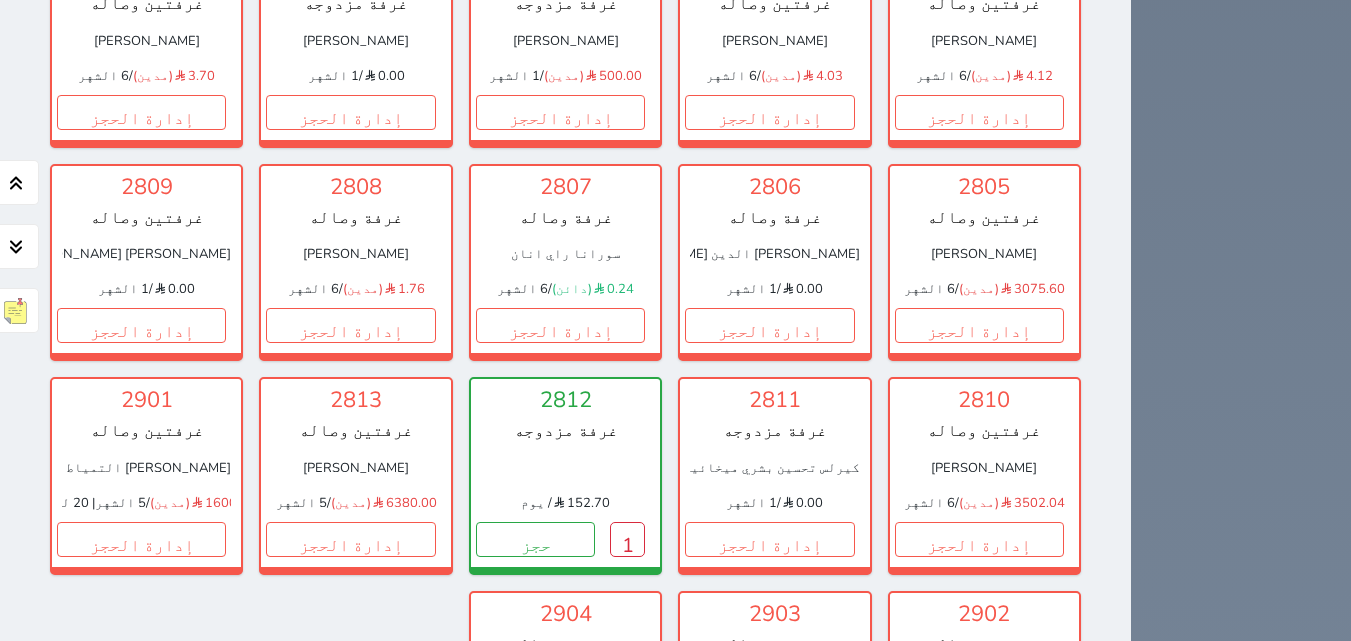 click on "1" at bounding box center (336, 1708) 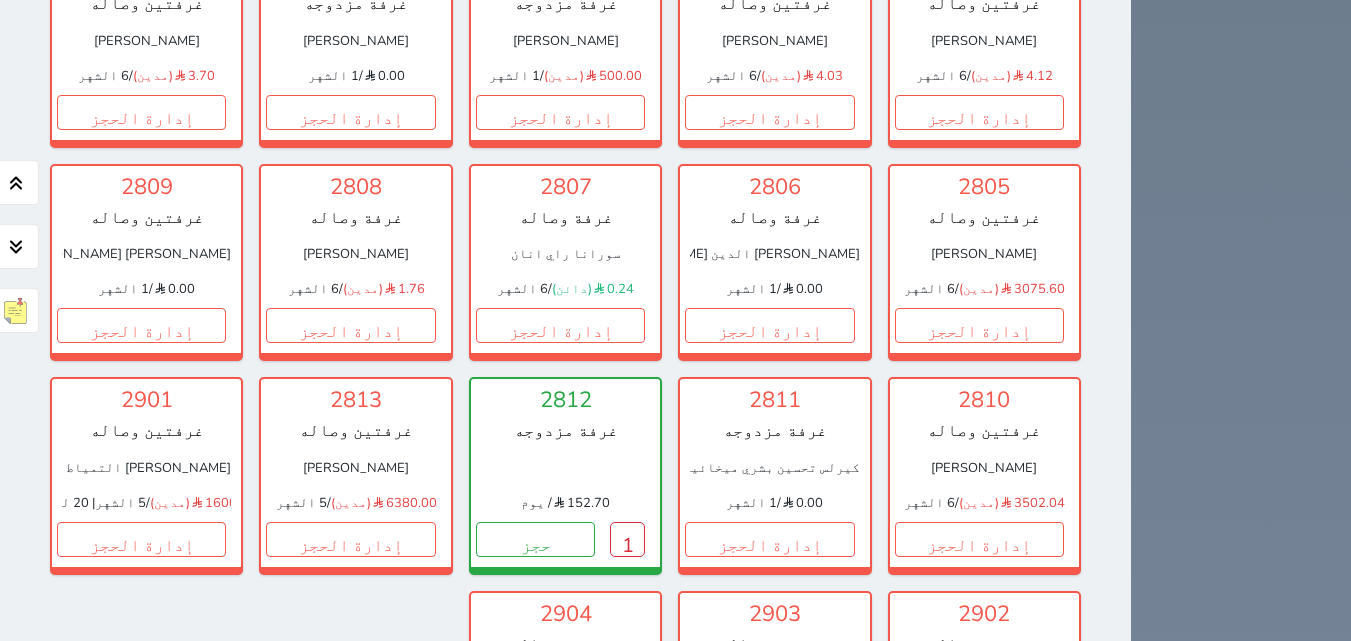 scroll, scrollTop: 5477, scrollLeft: 0, axis: vertical 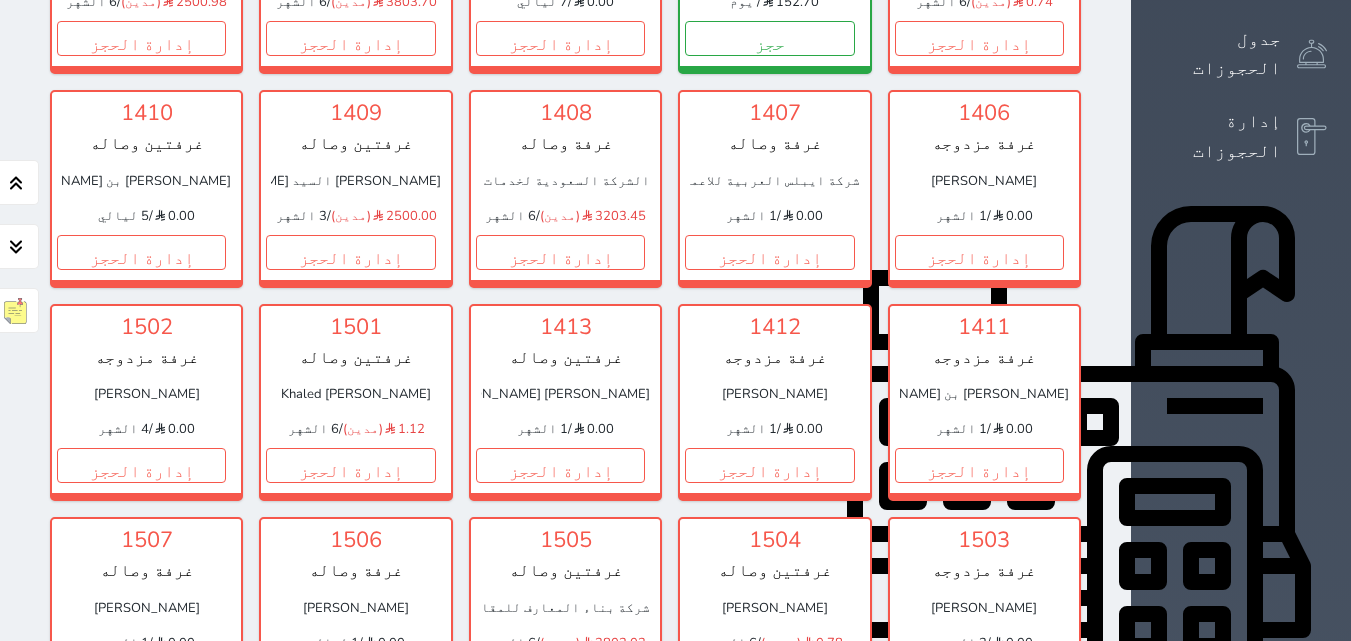 click 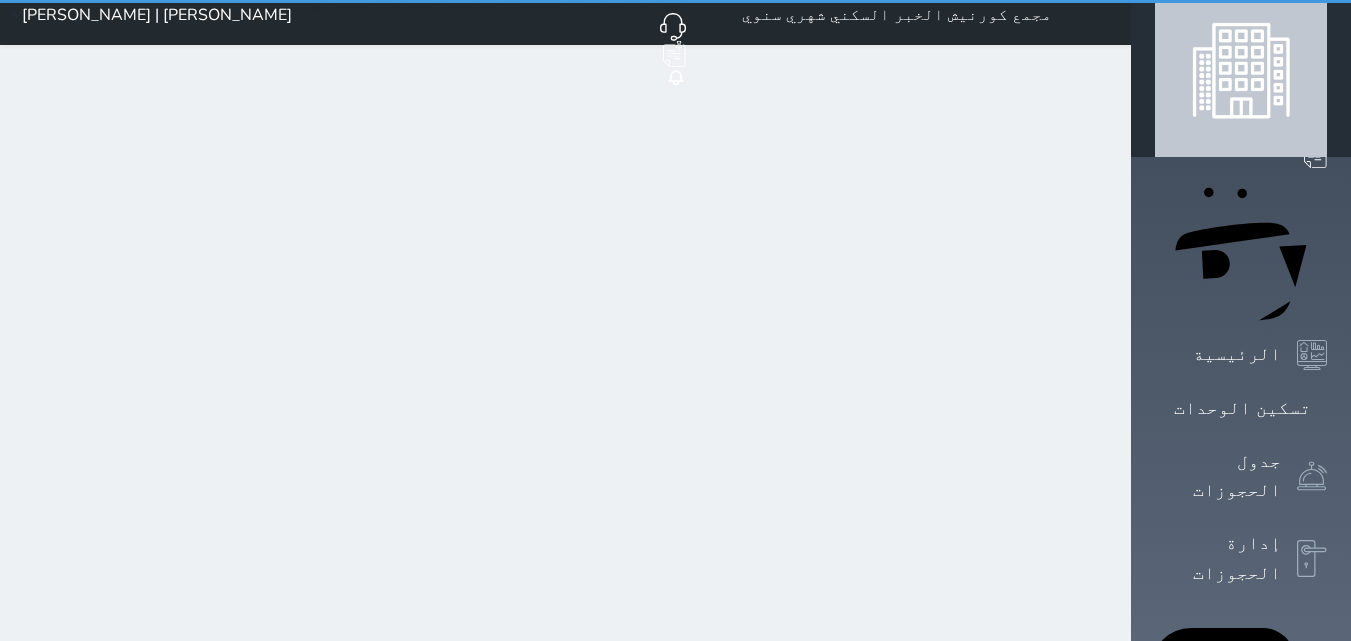 scroll, scrollTop: 0, scrollLeft: 0, axis: both 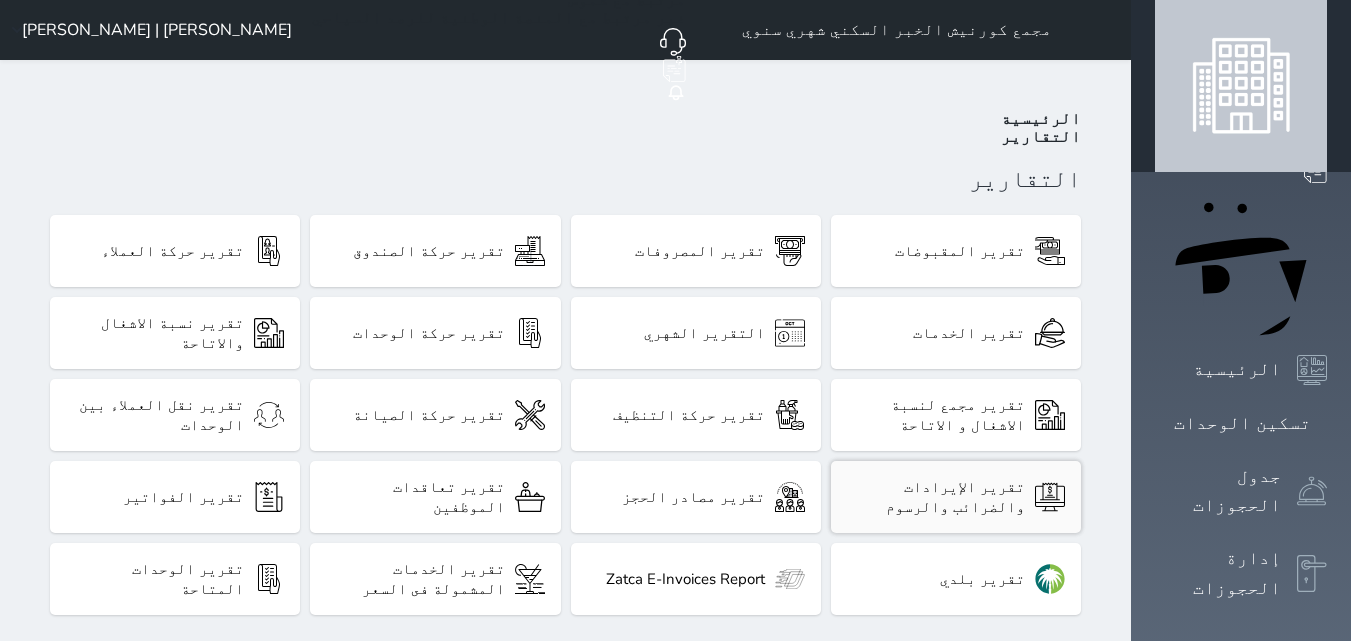 click on "تقرير الإيرادات والضرائب والرسوم" at bounding box center (936, 497) 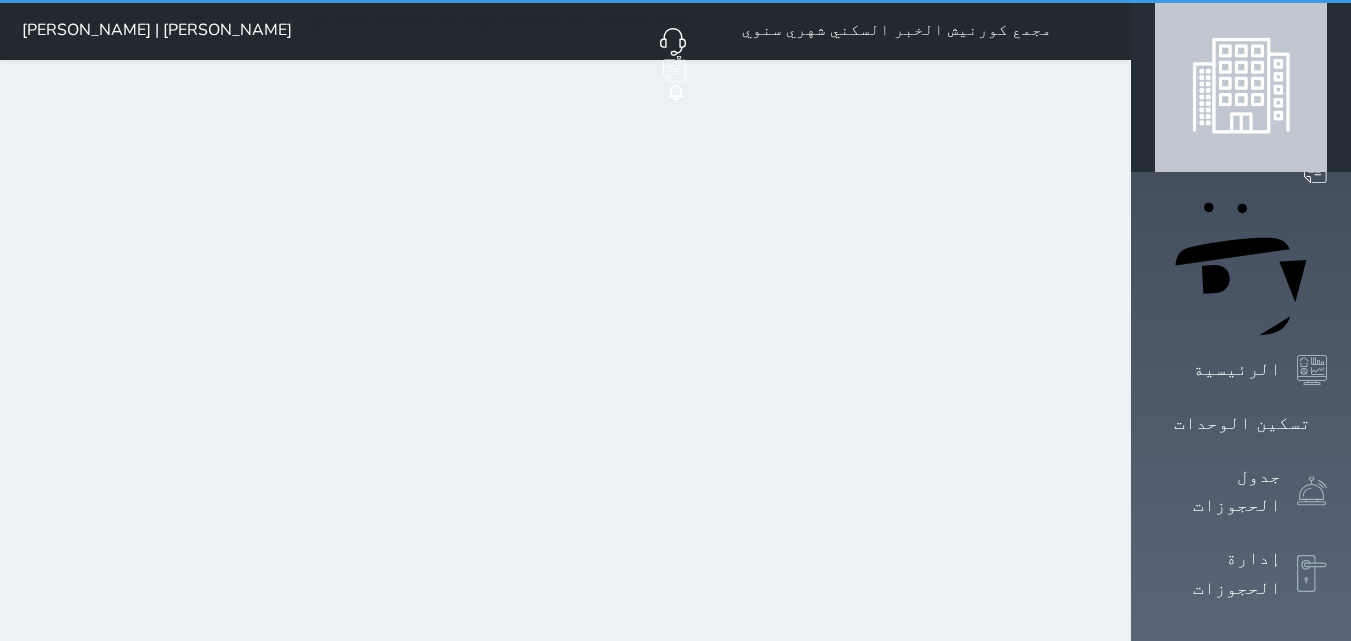 select on "6" 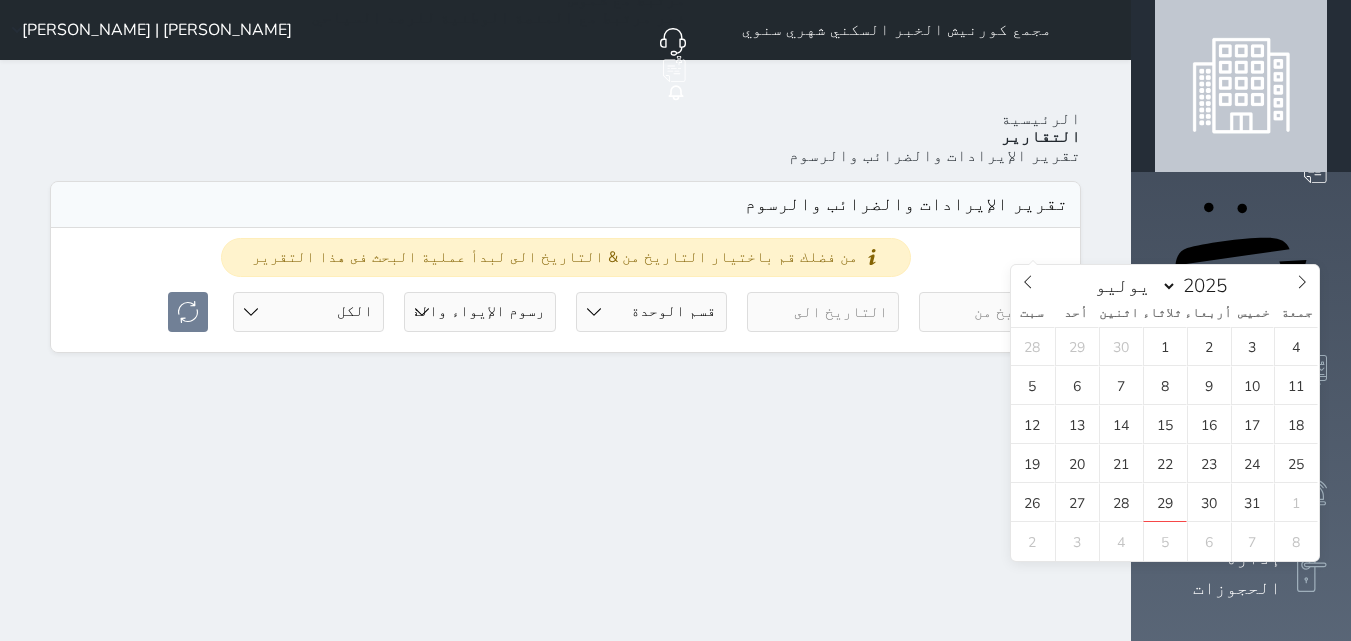 click at bounding box center (994, 312) 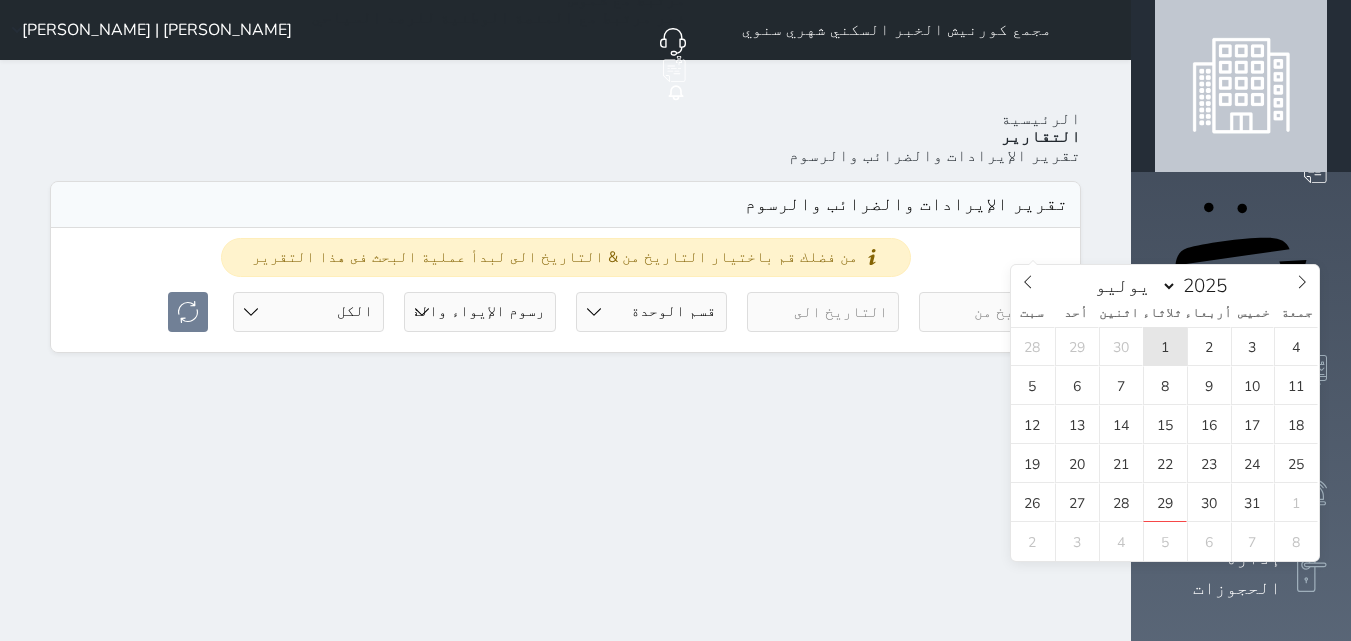 click on "1" at bounding box center (1165, 346) 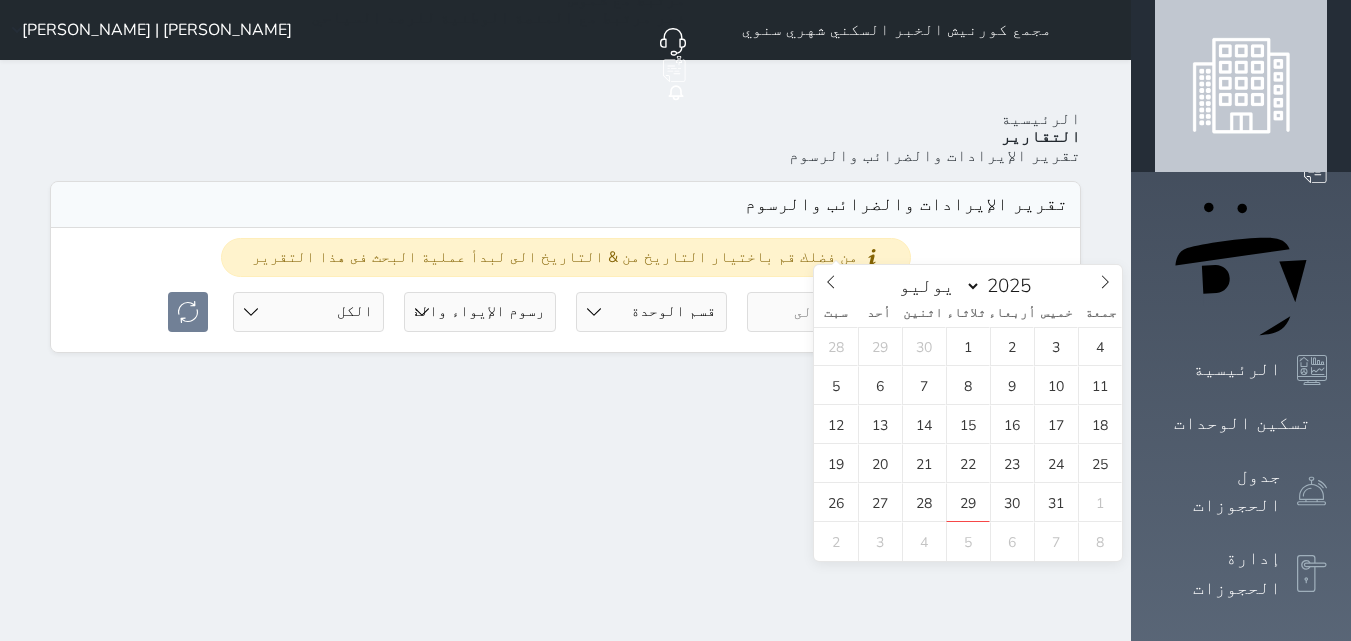 click at bounding box center (822, 312) 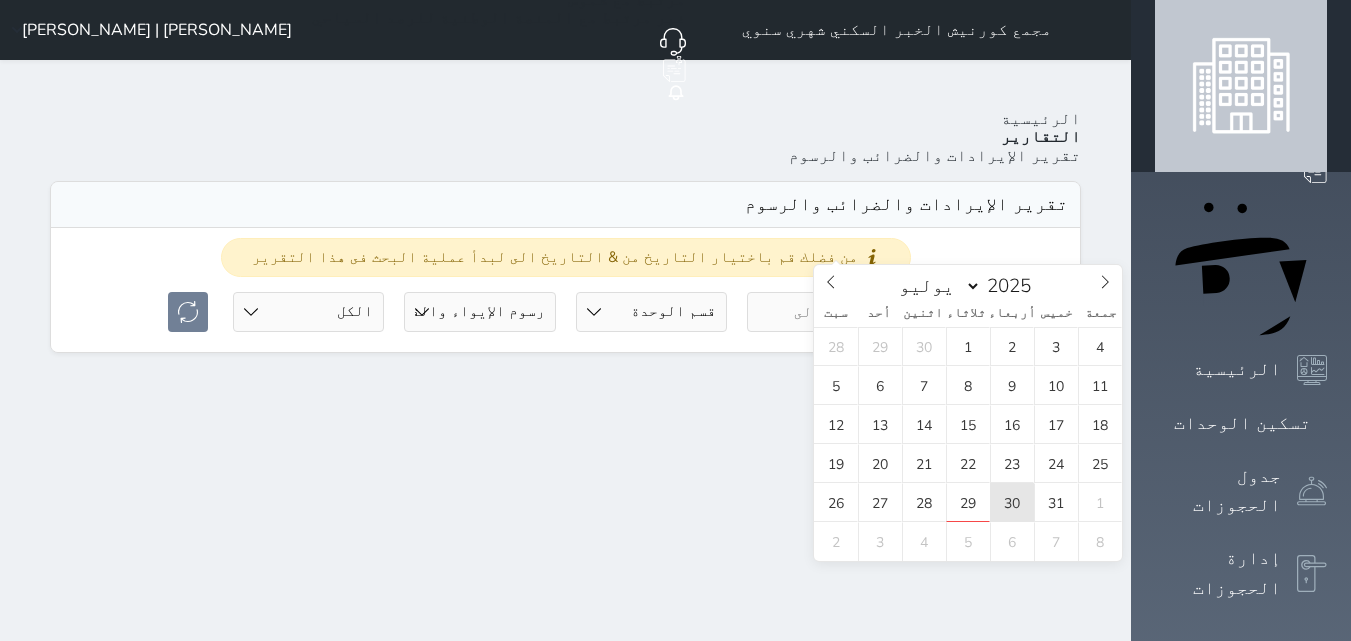 click on "30" at bounding box center [1012, 502] 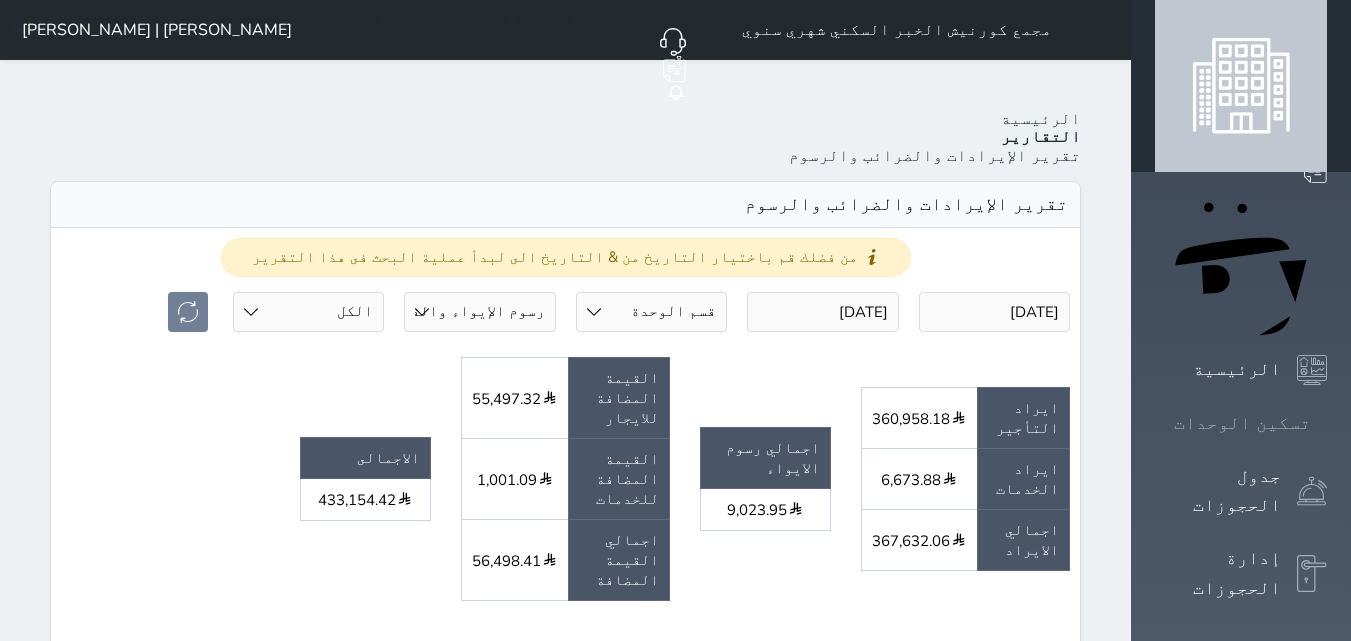 click 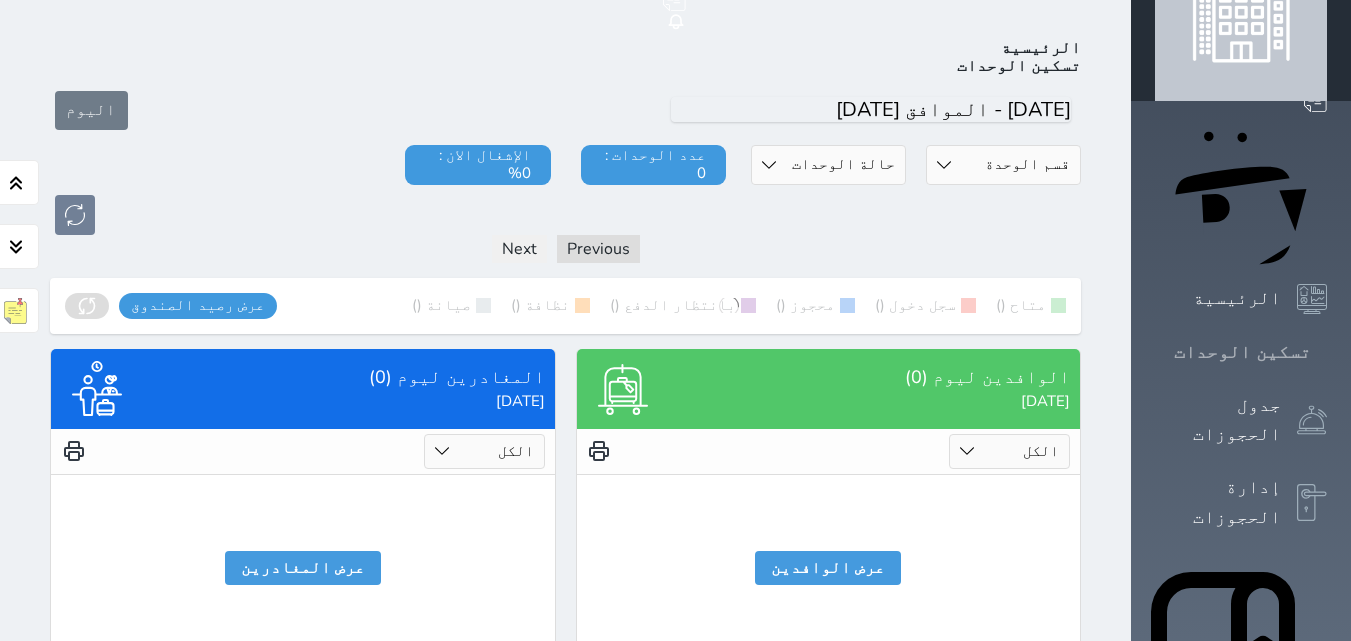 scroll, scrollTop: 78, scrollLeft: 0, axis: vertical 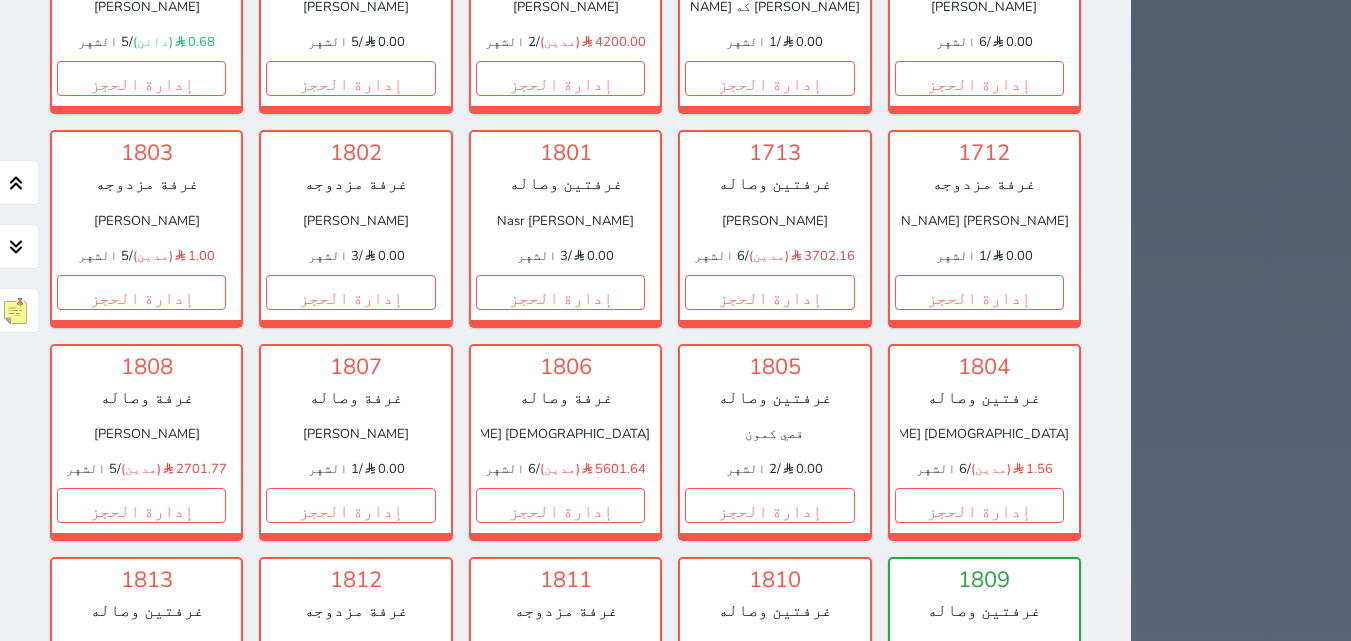 click on "1" at bounding box center (1046, 719) 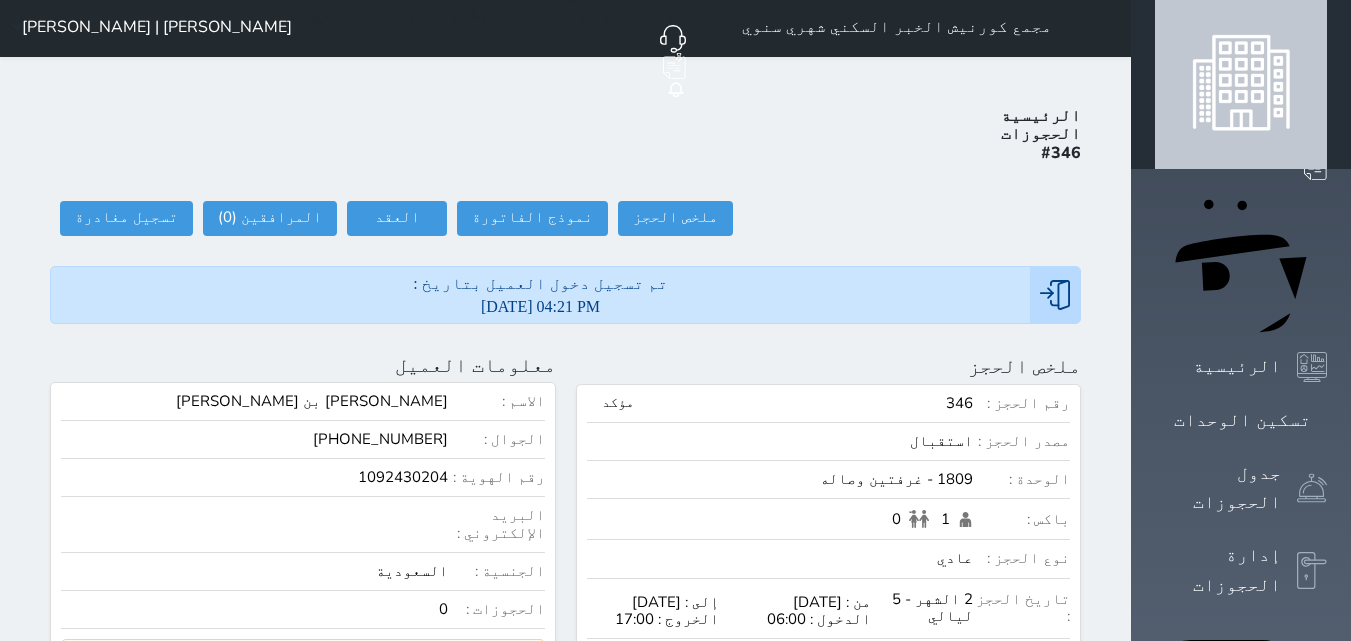 scroll, scrollTop: 0, scrollLeft: 0, axis: both 